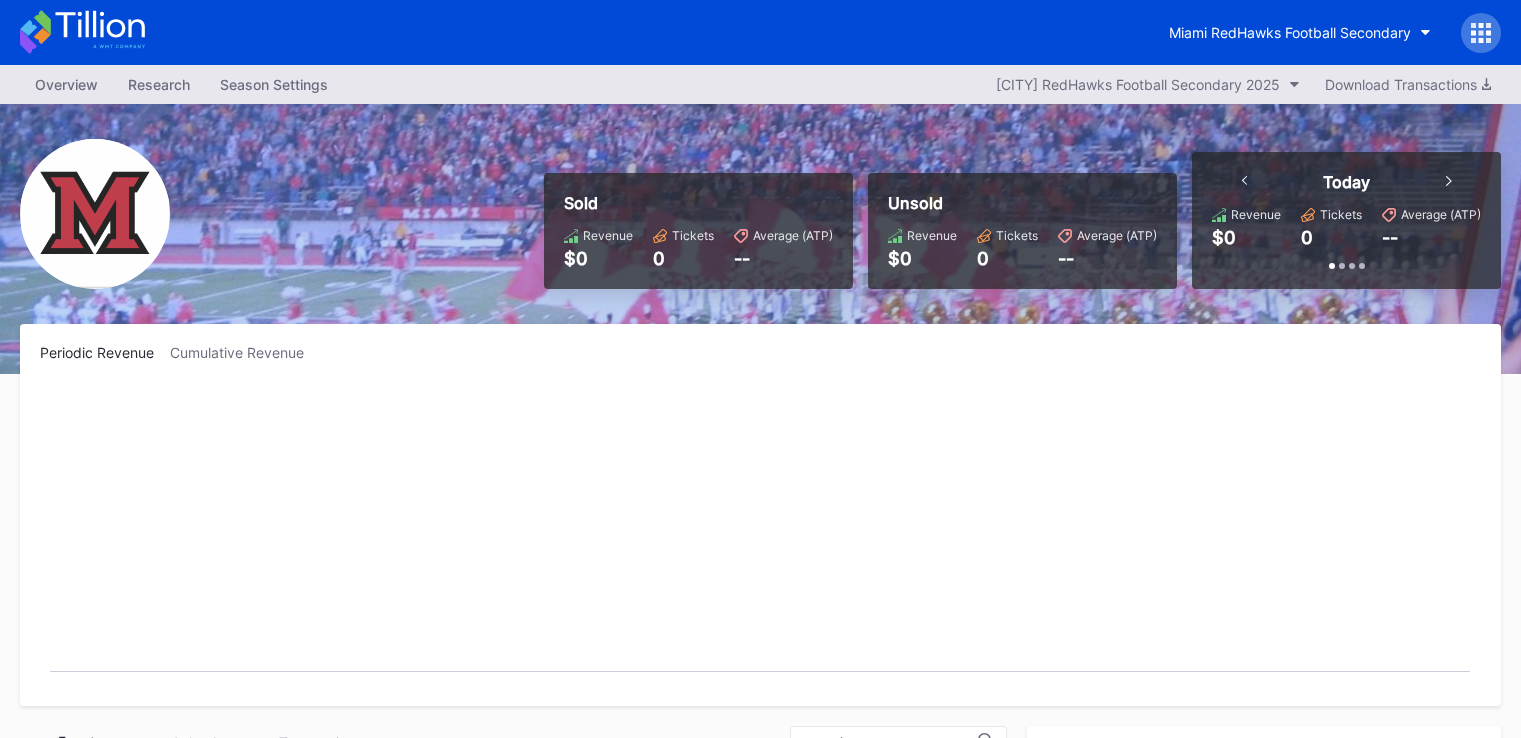 scroll, scrollTop: 0, scrollLeft: 0, axis: both 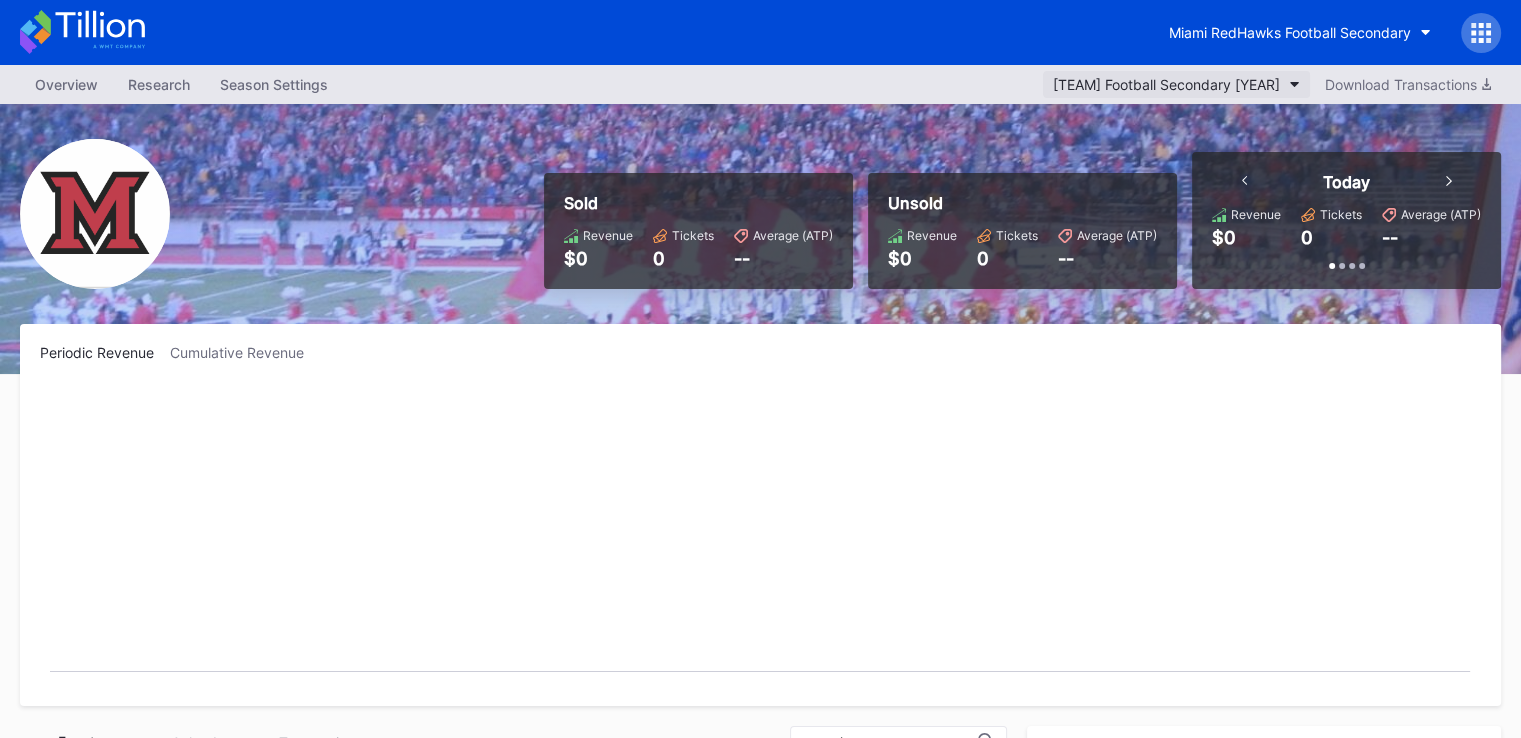 click on "[TEAM] Football Secondary [YEAR]" at bounding box center [1166, 84] 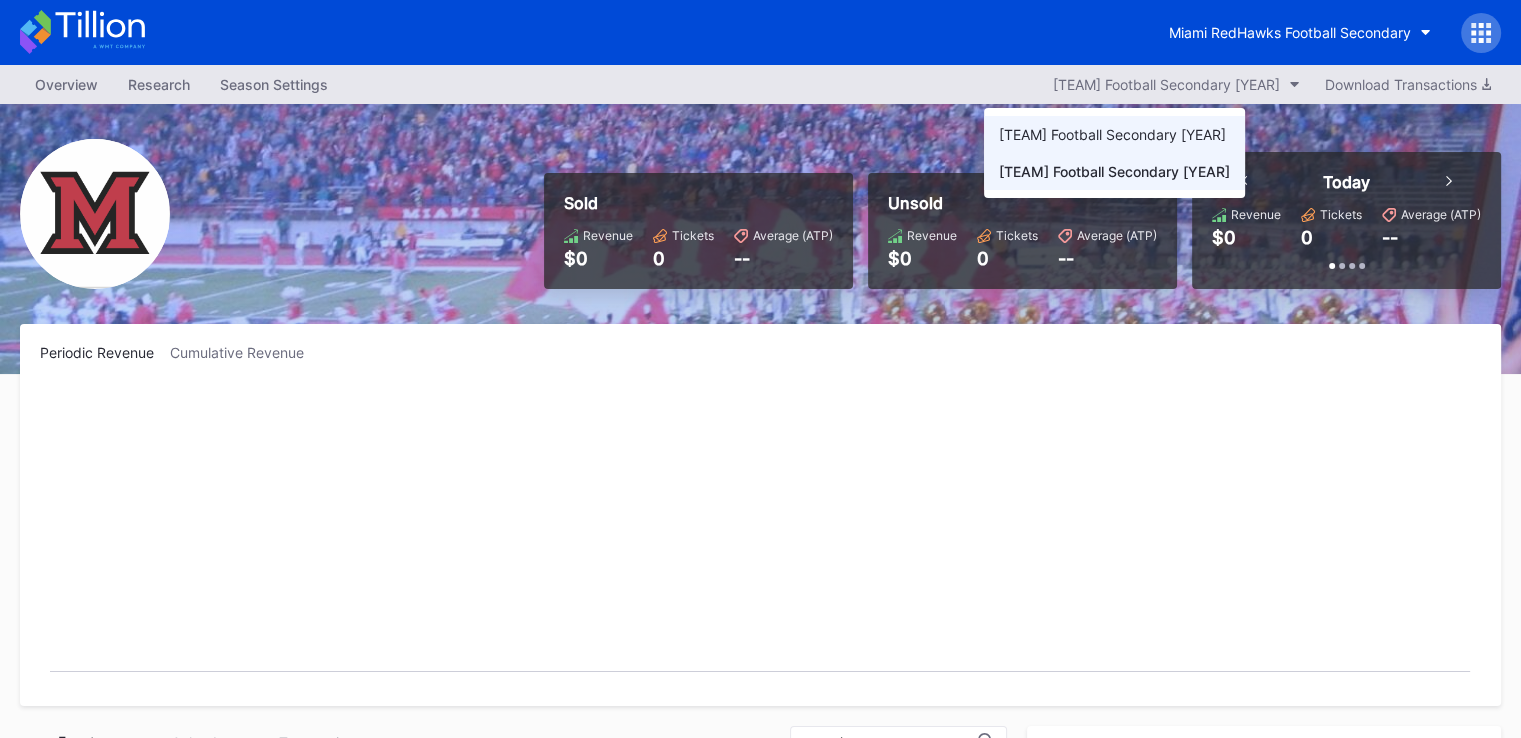 click on "Miami RedHawks Football Secondary 2024" at bounding box center (1112, 134) 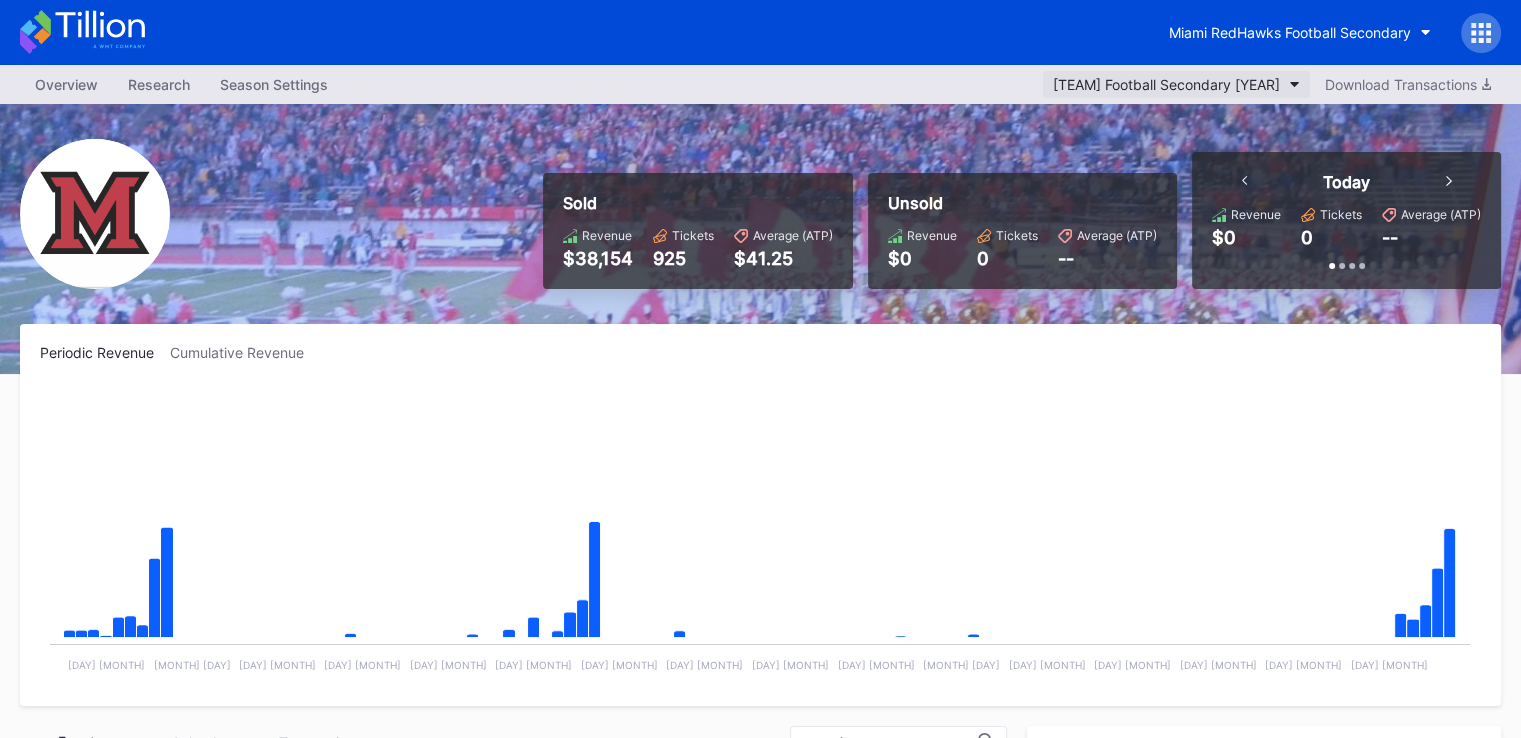 click on "Miami RedHawks Football Secondary 2024" at bounding box center [1166, 84] 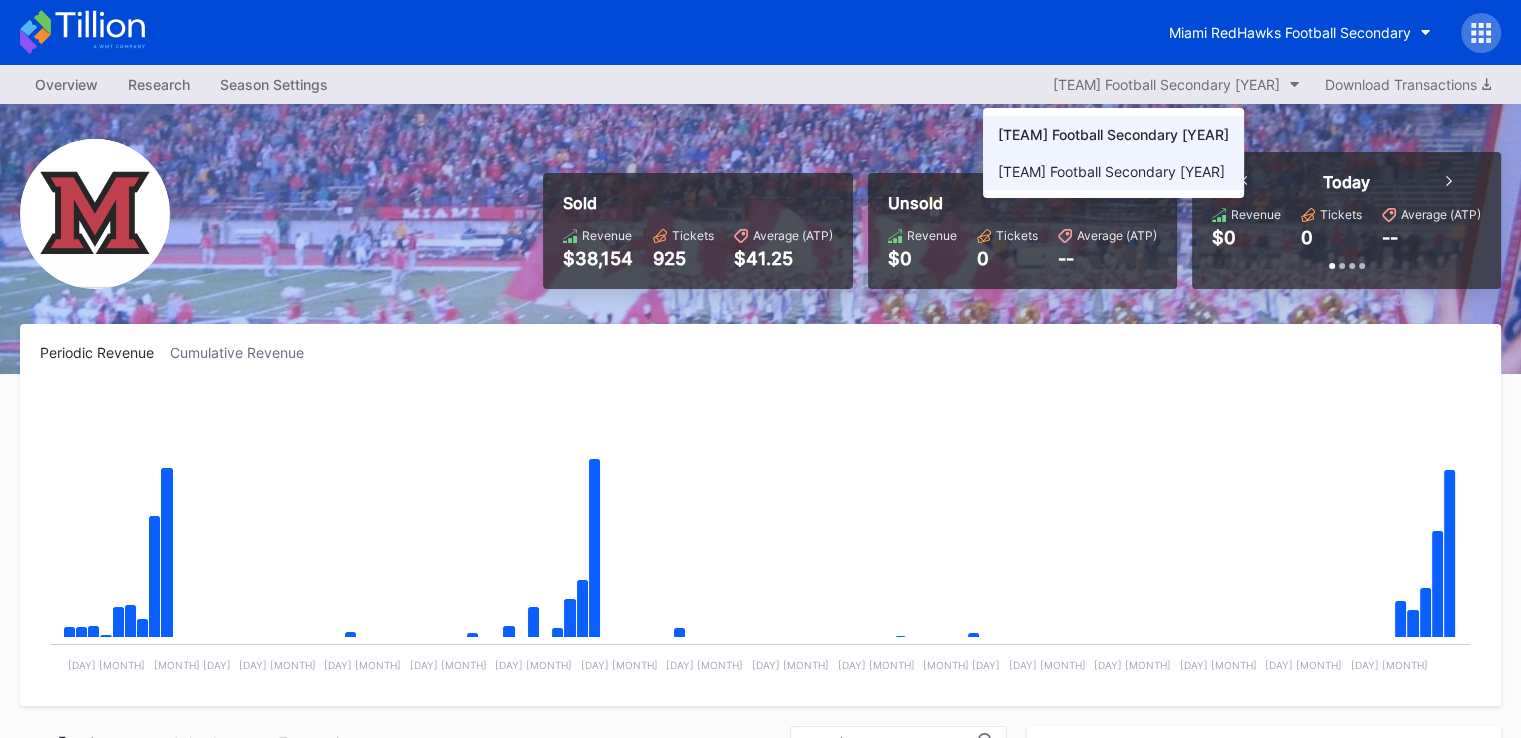 click on "Miami RedHawks Football Secondary 2025" at bounding box center [1111, 171] 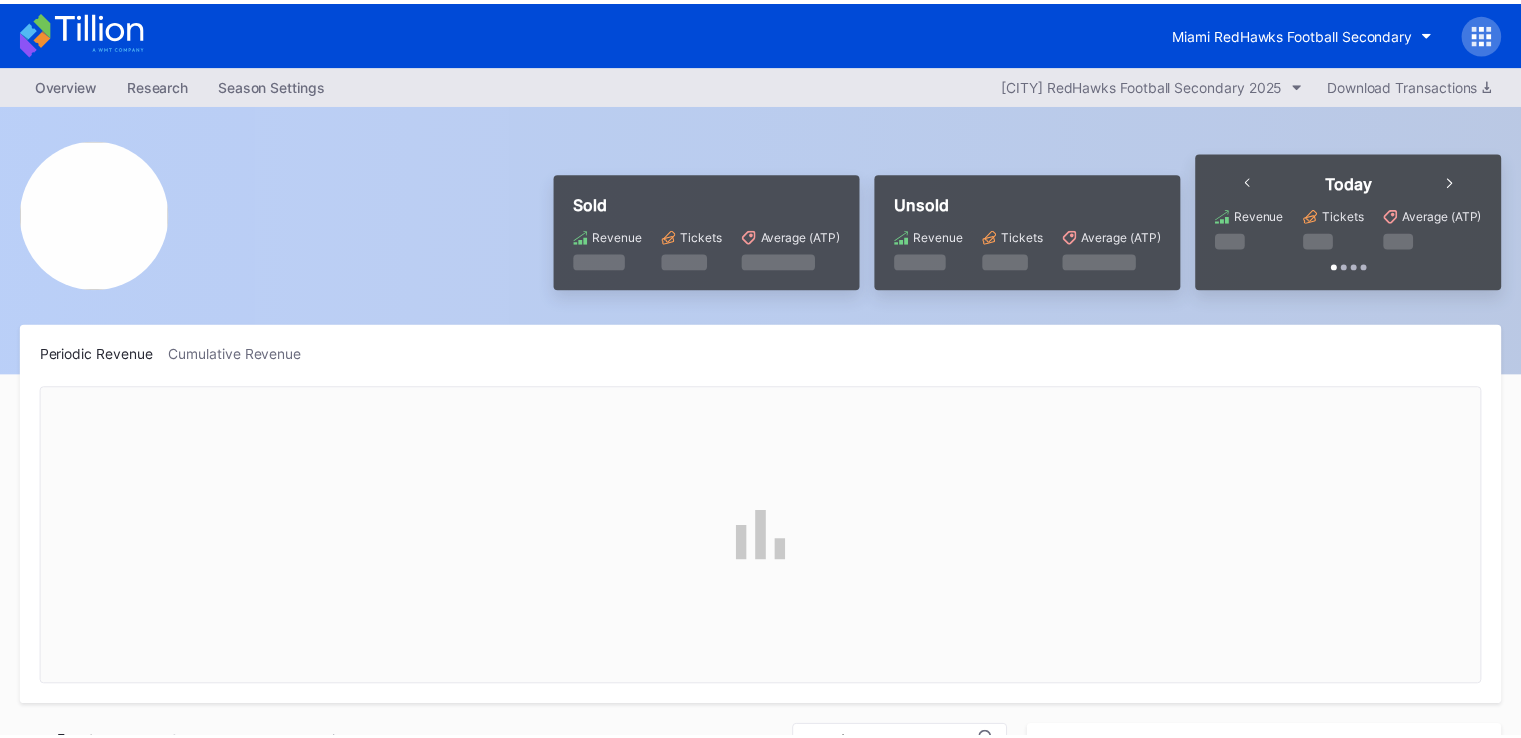 scroll, scrollTop: 0, scrollLeft: 0, axis: both 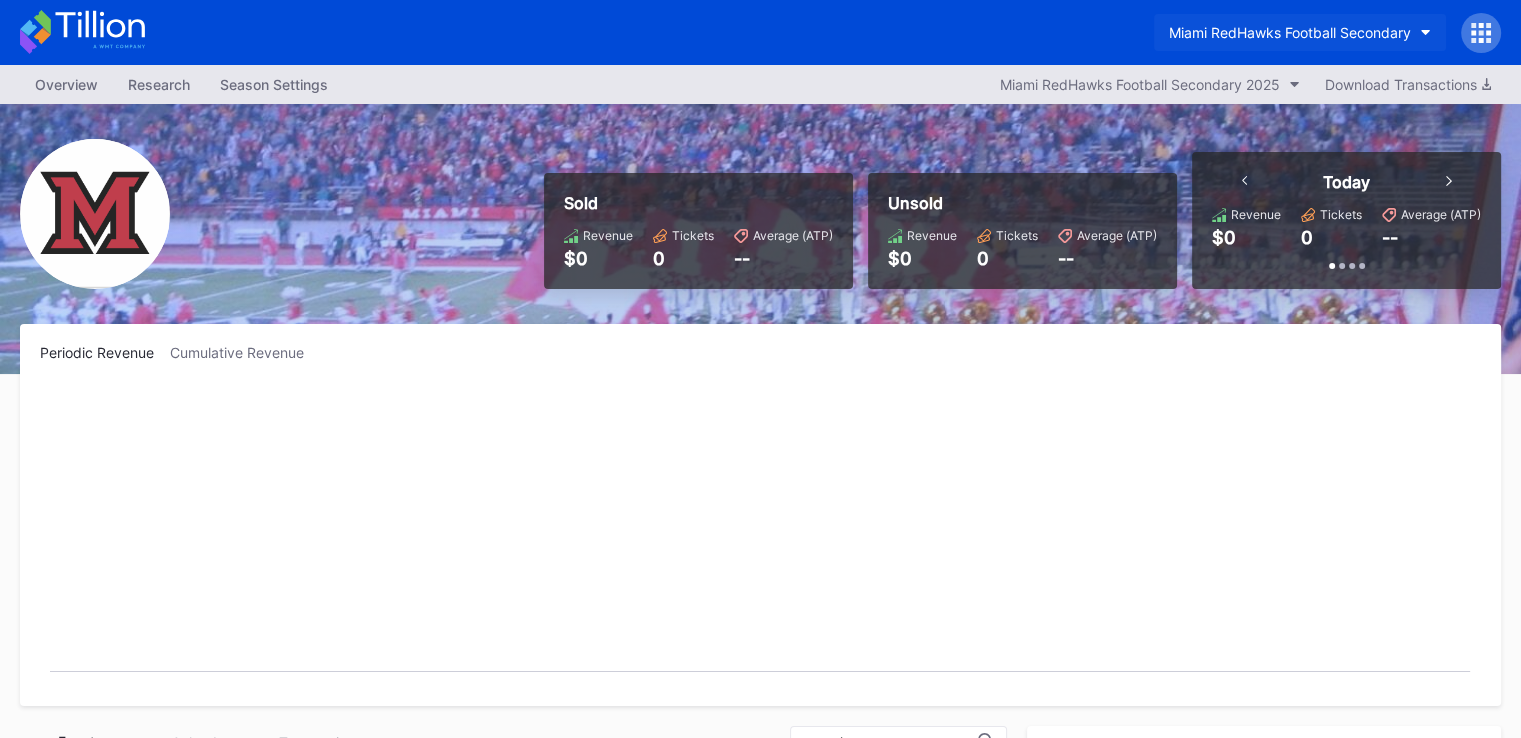 click on "Miami RedHawks Football Secondary" at bounding box center (1290, 32) 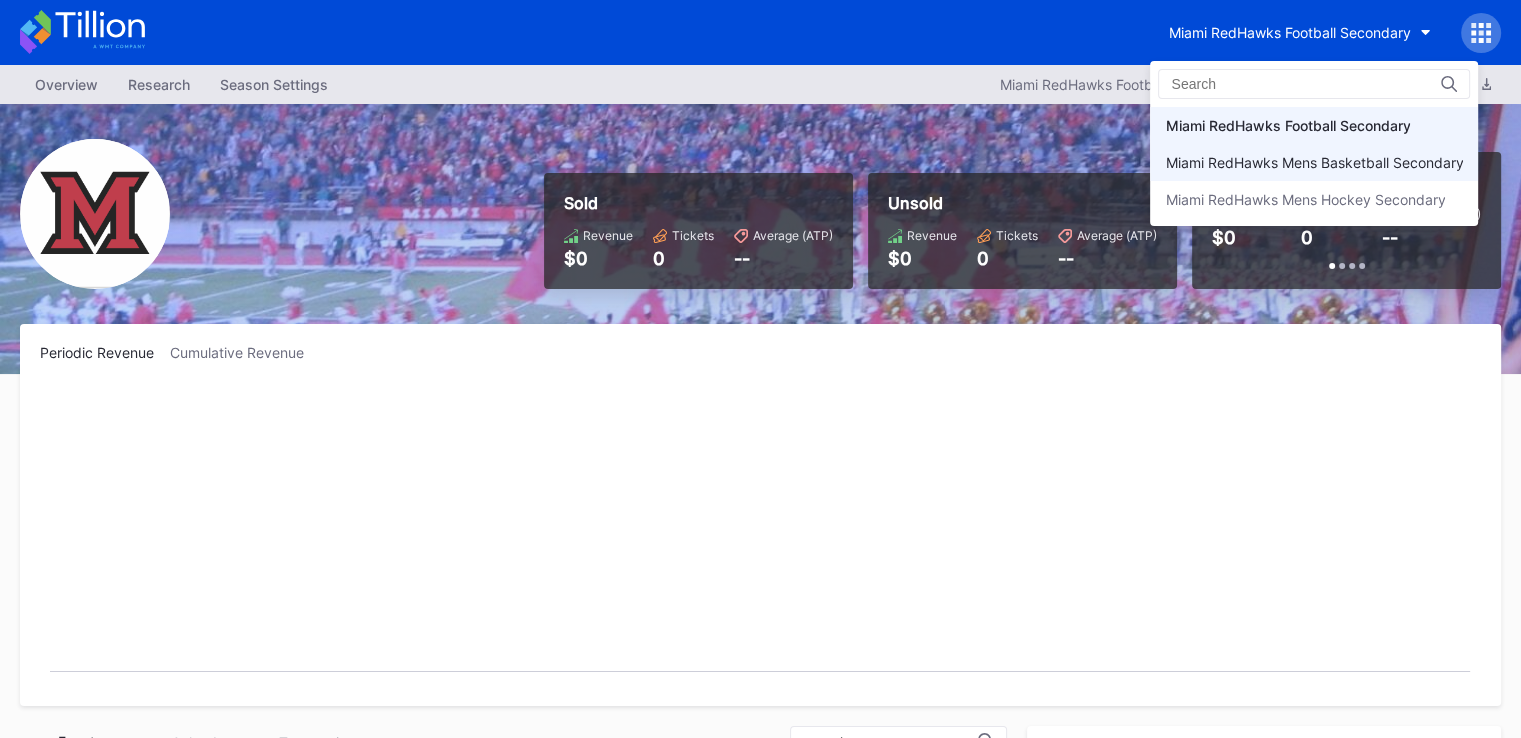 click on "Miami RedHawks Mens Basketball Secondary" at bounding box center (1314, 162) 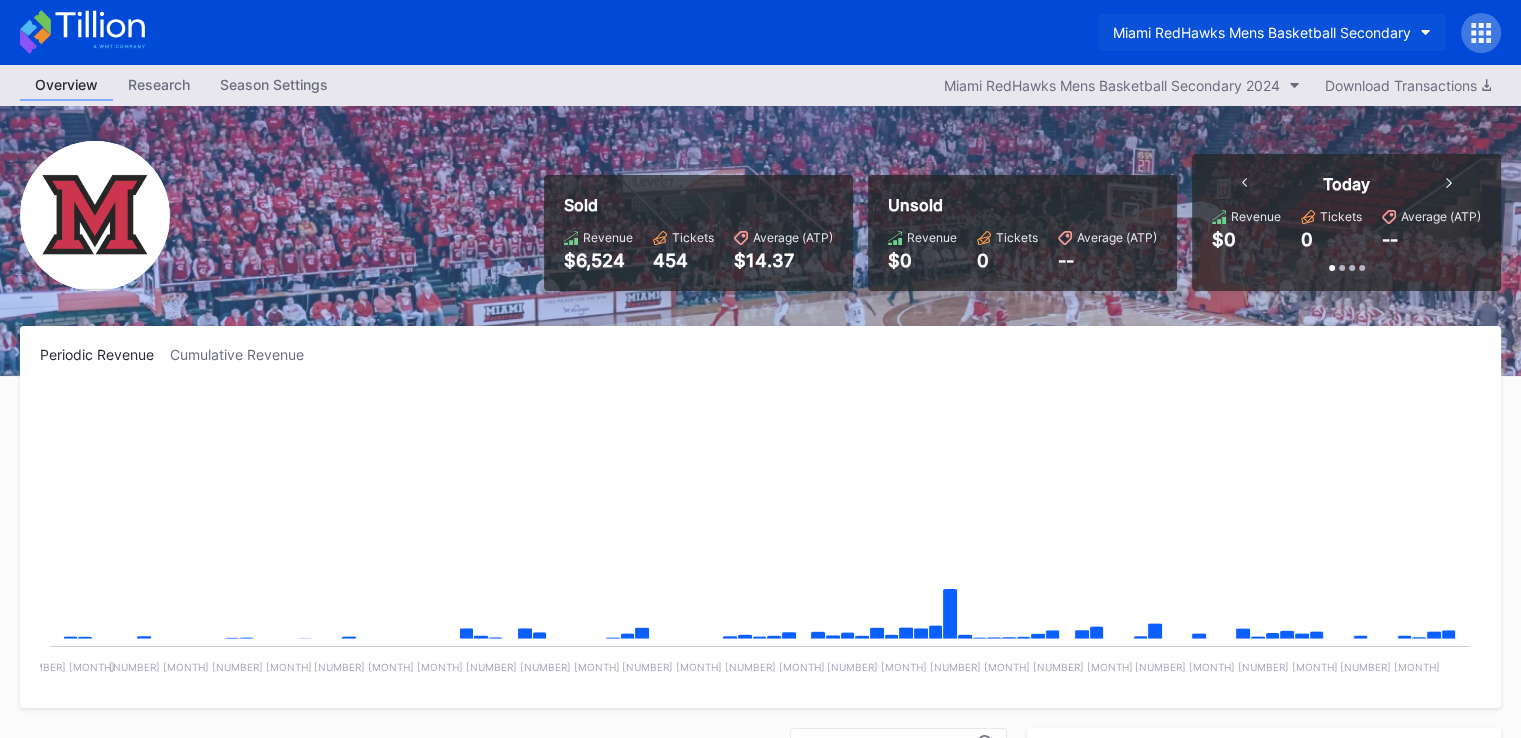 click on "Miami RedHawks Mens Basketball Secondary" at bounding box center (1262, 32) 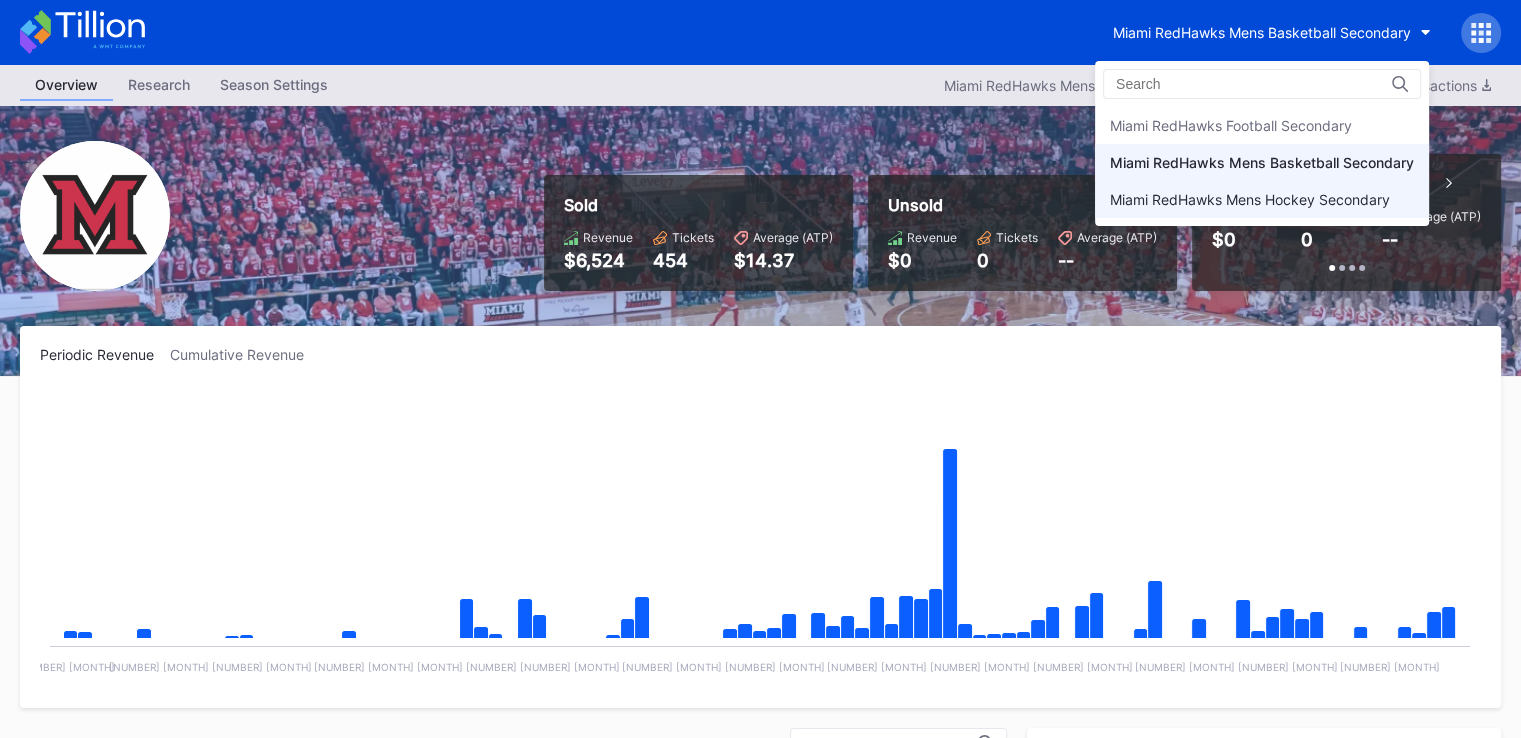 click on "Miami RedHawks Mens Hockey Secondary" at bounding box center [1250, 199] 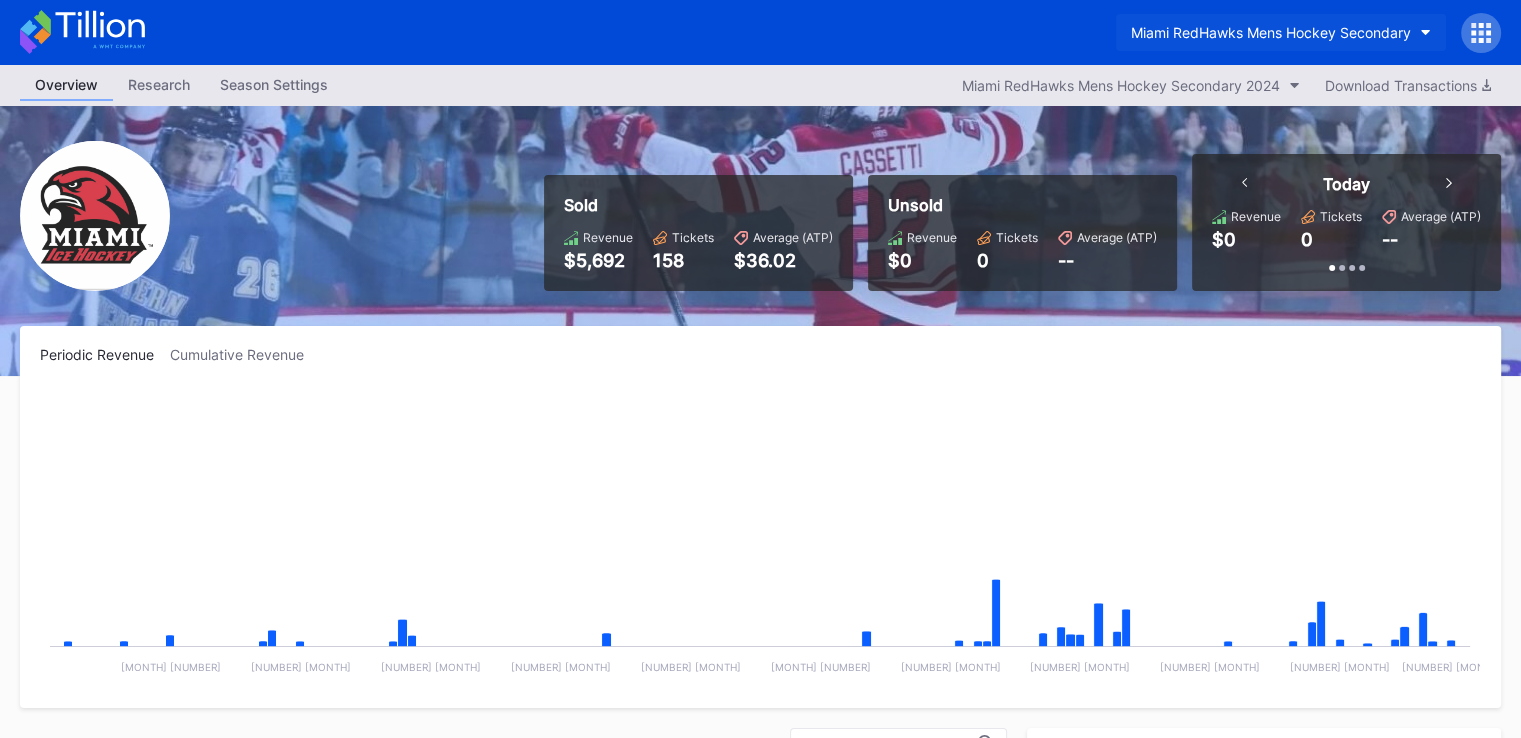 click on "Miami RedHawks Mens Hockey Secondary" at bounding box center [1271, 32] 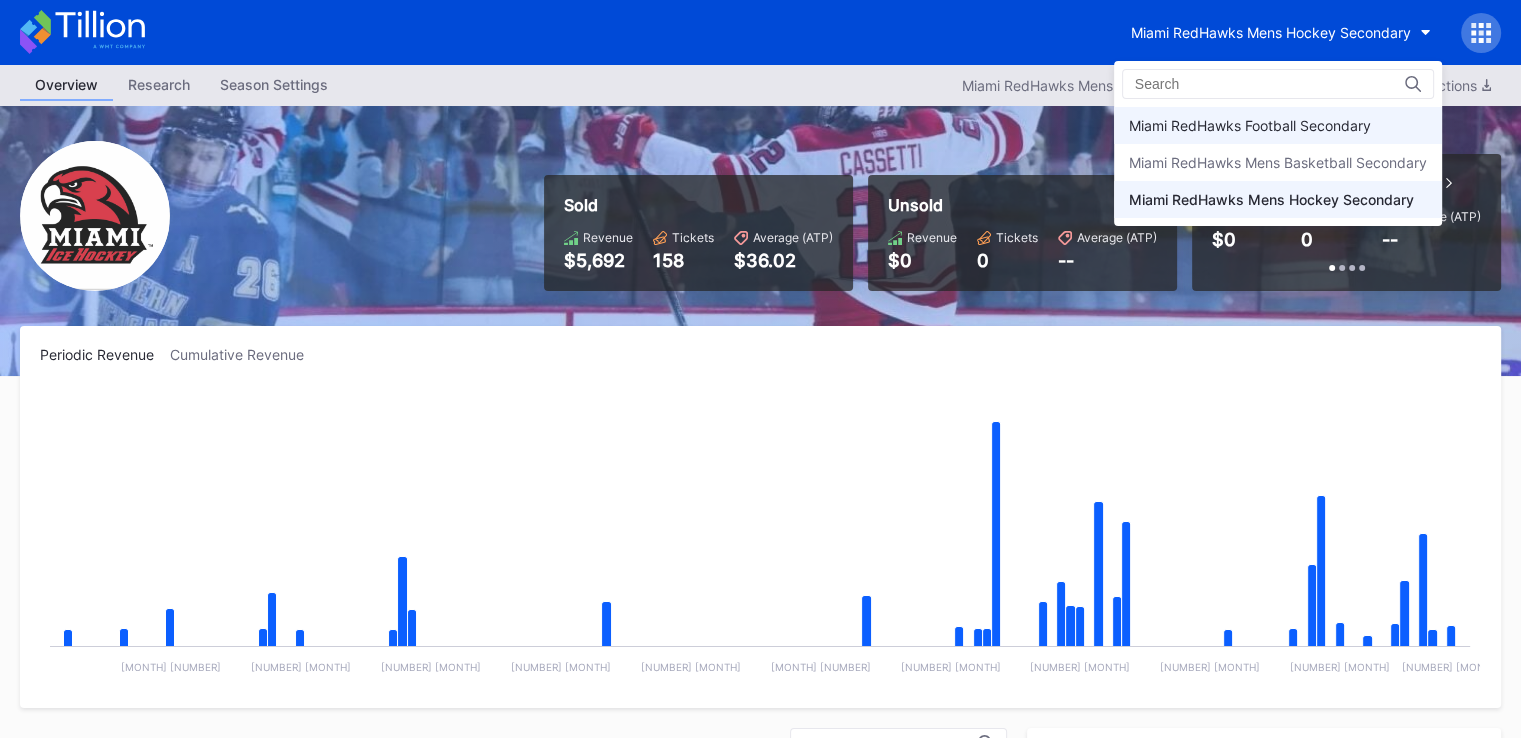 click on "Miami RedHawks Football Secondary" at bounding box center (1278, 125) 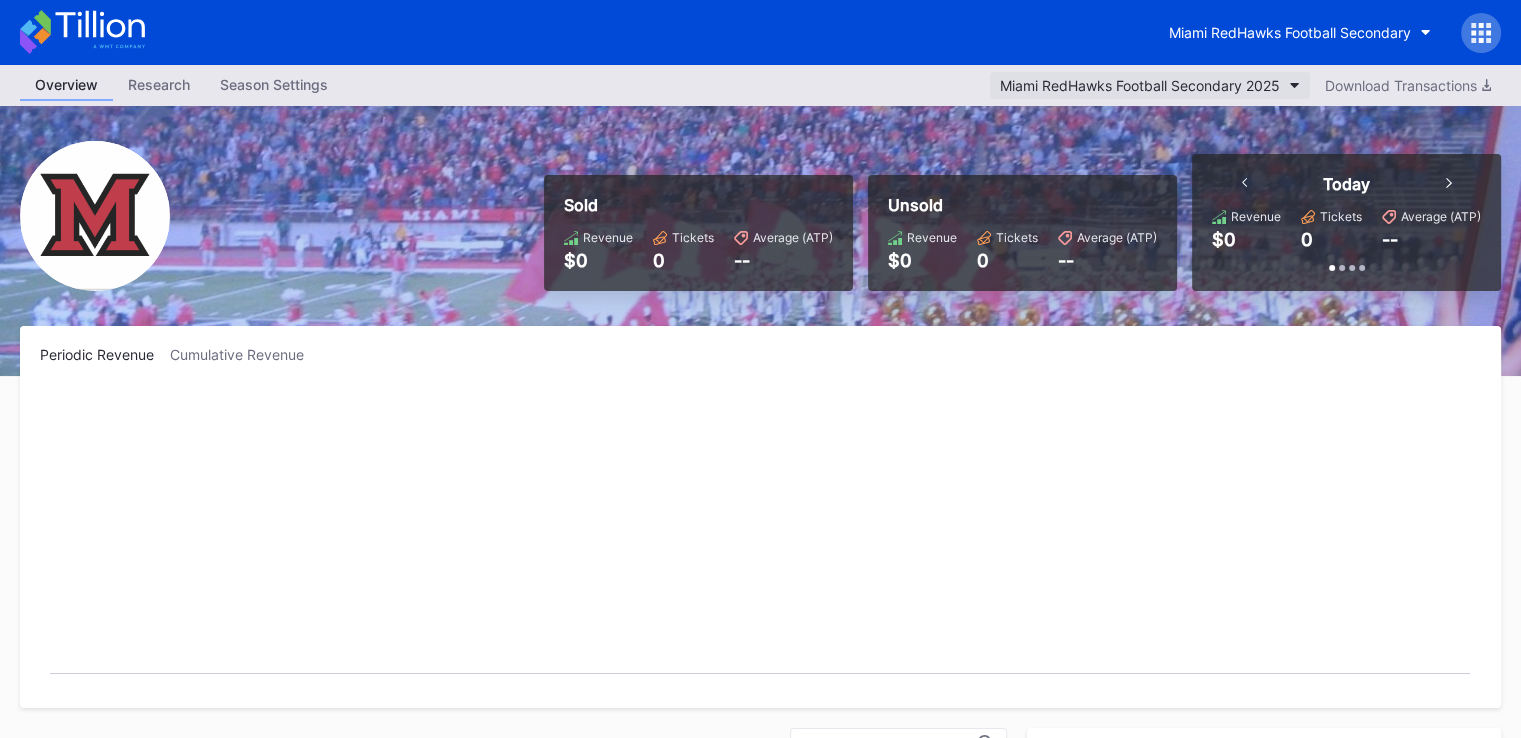 click on "Miami RedHawks Football Secondary 2025" at bounding box center [1140, 85] 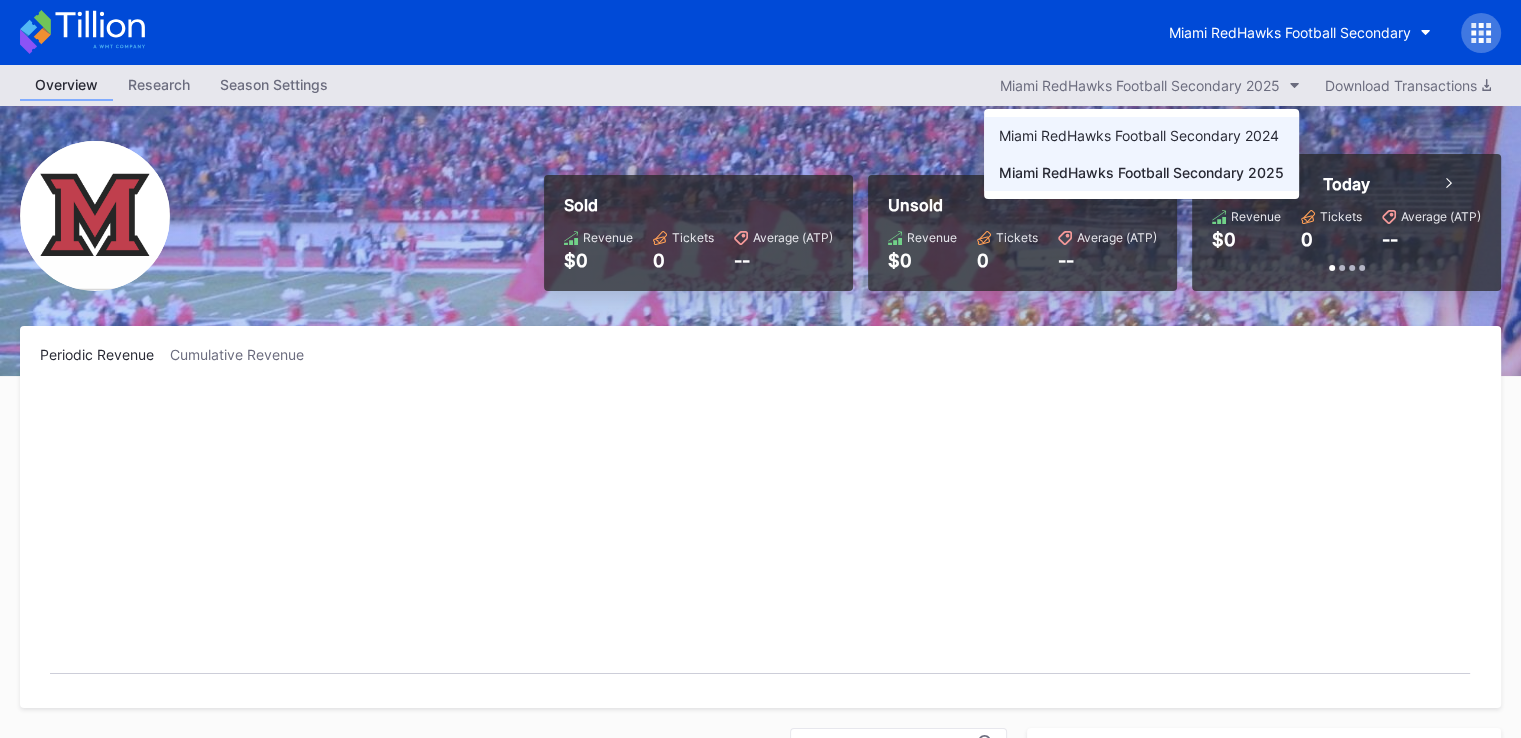click on "Miami RedHawks Football Secondary 2024" at bounding box center [1141, 135] 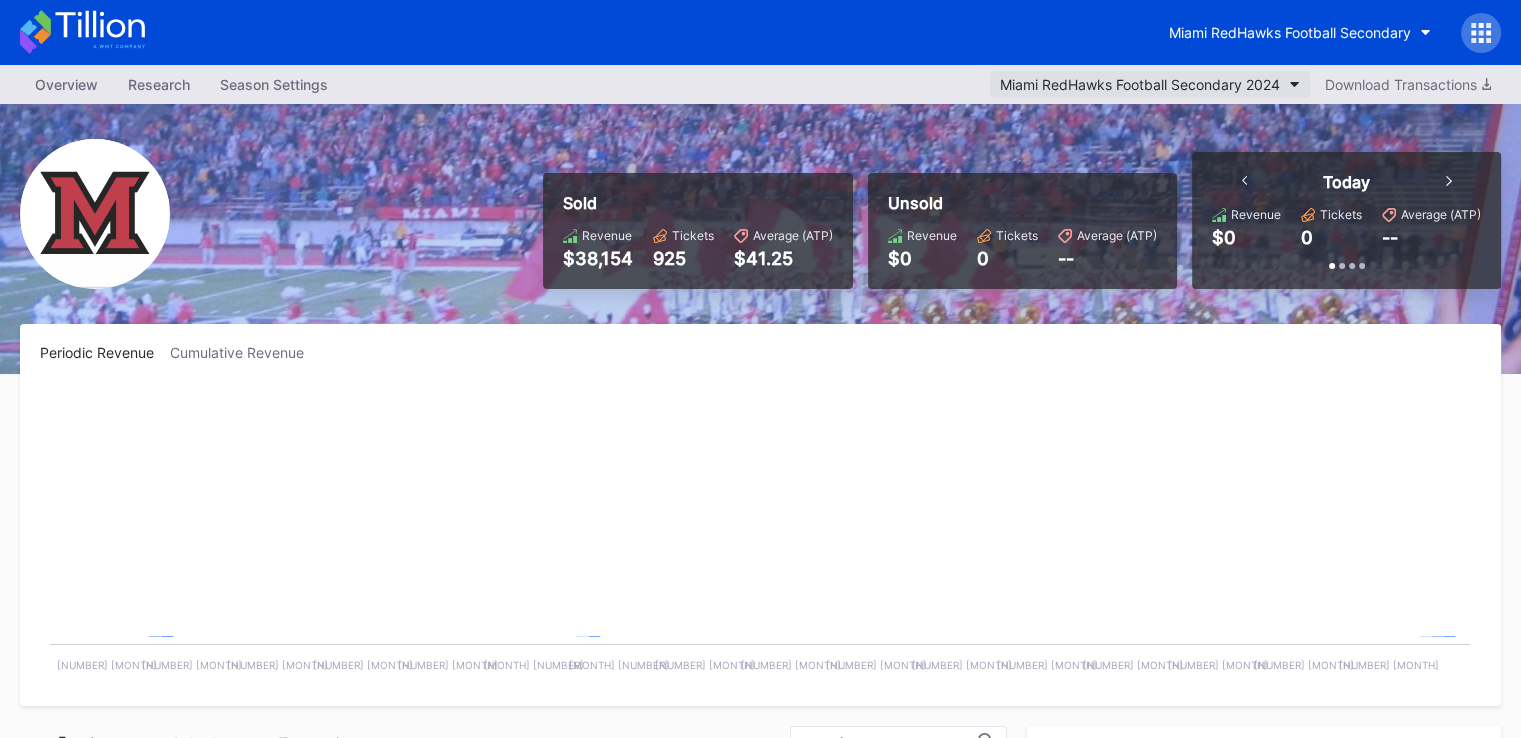 click on "Miami RedHawks Football Secondary 2024" at bounding box center [1150, 84] 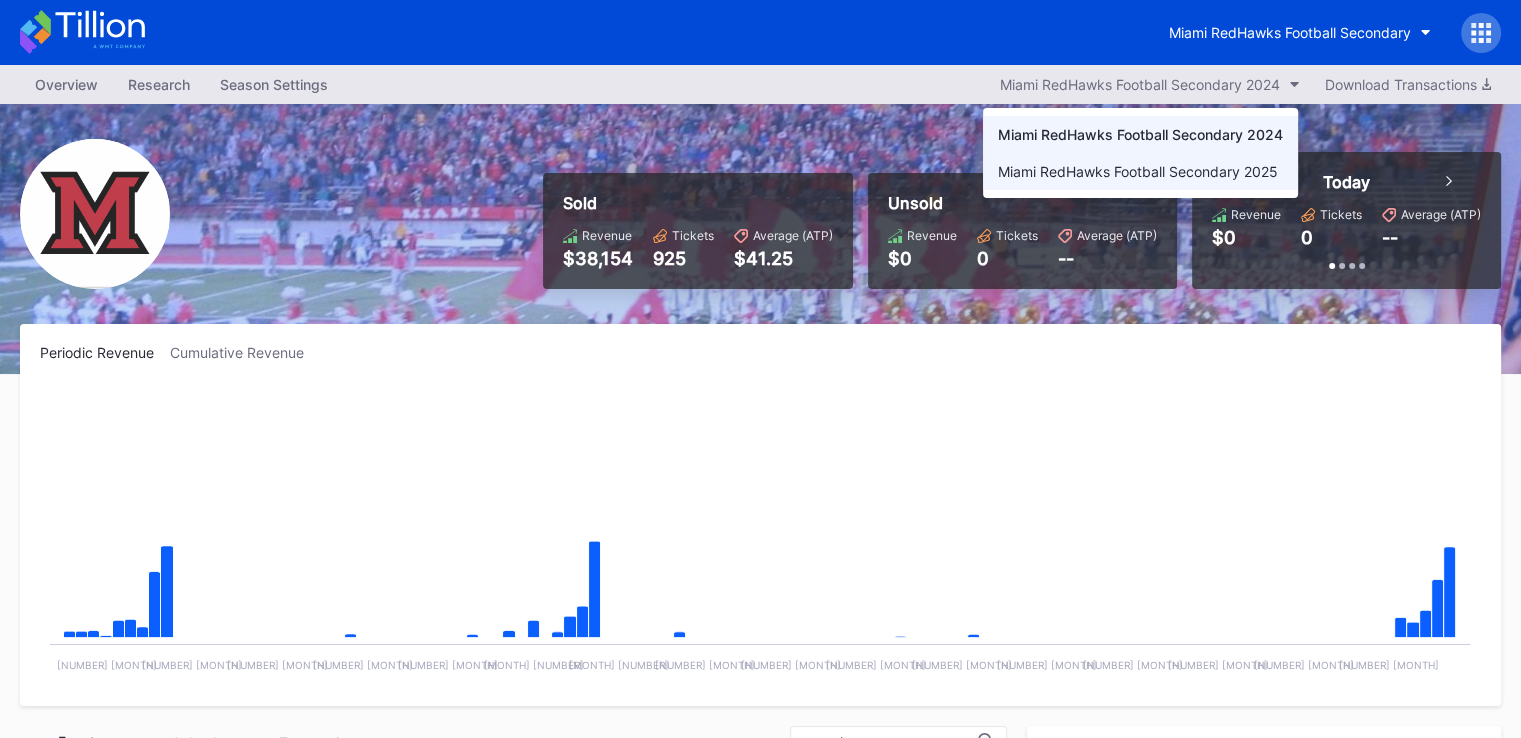 click on "Miami RedHawks Football Secondary 2025" at bounding box center [1140, 171] 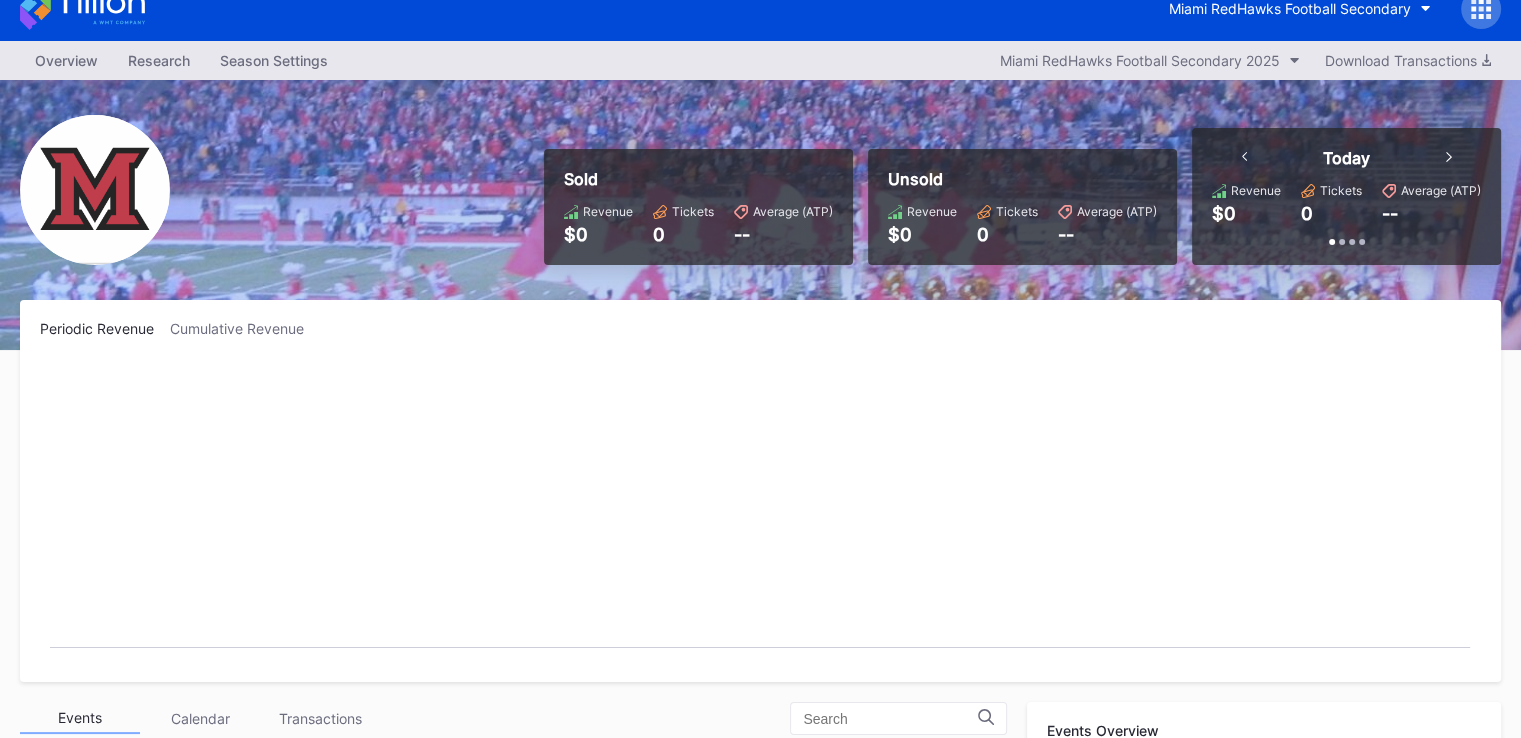 scroll, scrollTop: 0, scrollLeft: 0, axis: both 